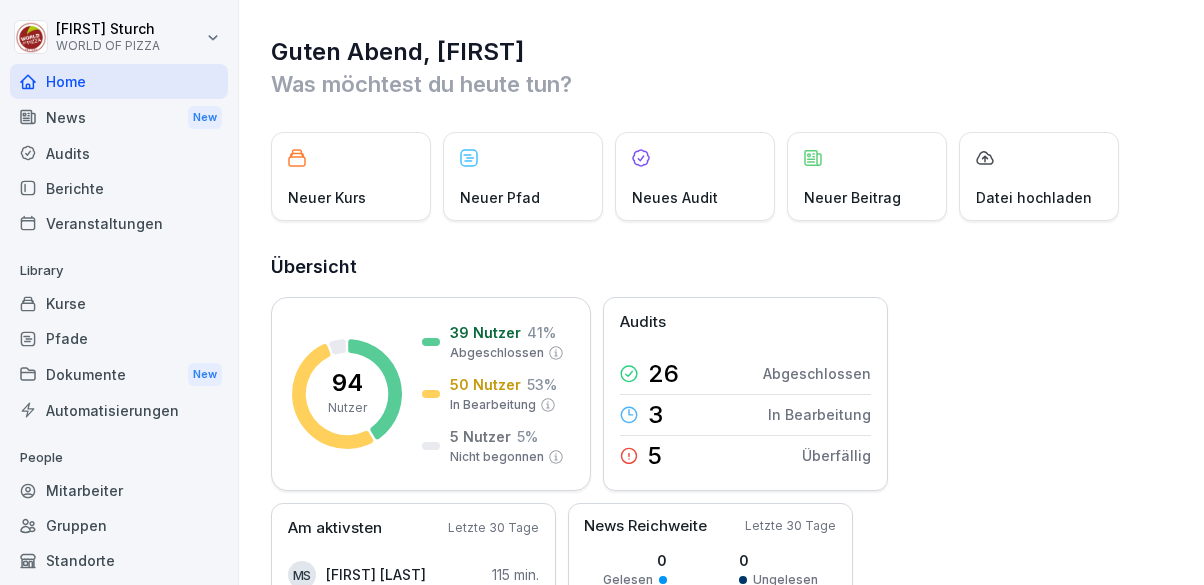 scroll, scrollTop: 0, scrollLeft: 0, axis: both 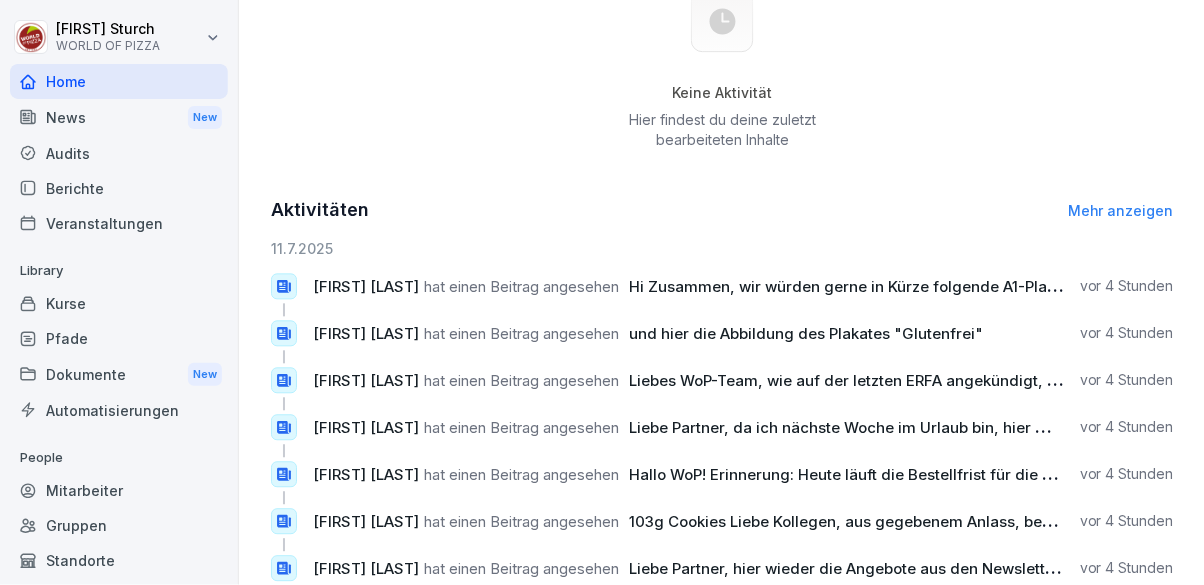 click on "Mitarbeiter" at bounding box center [119, 490] 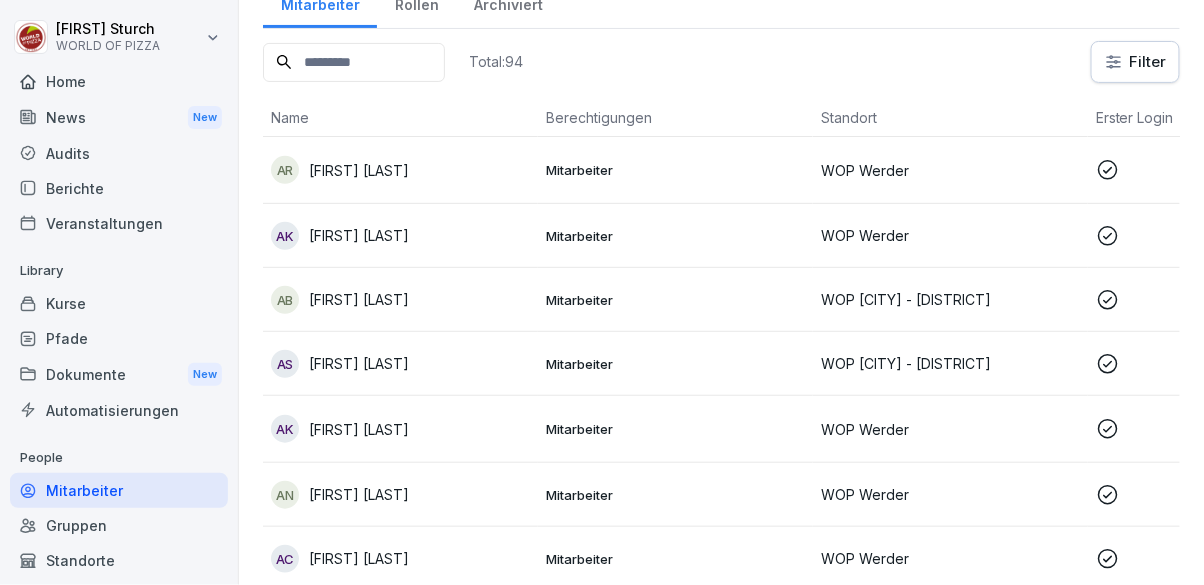 scroll, scrollTop: 0, scrollLeft: 0, axis: both 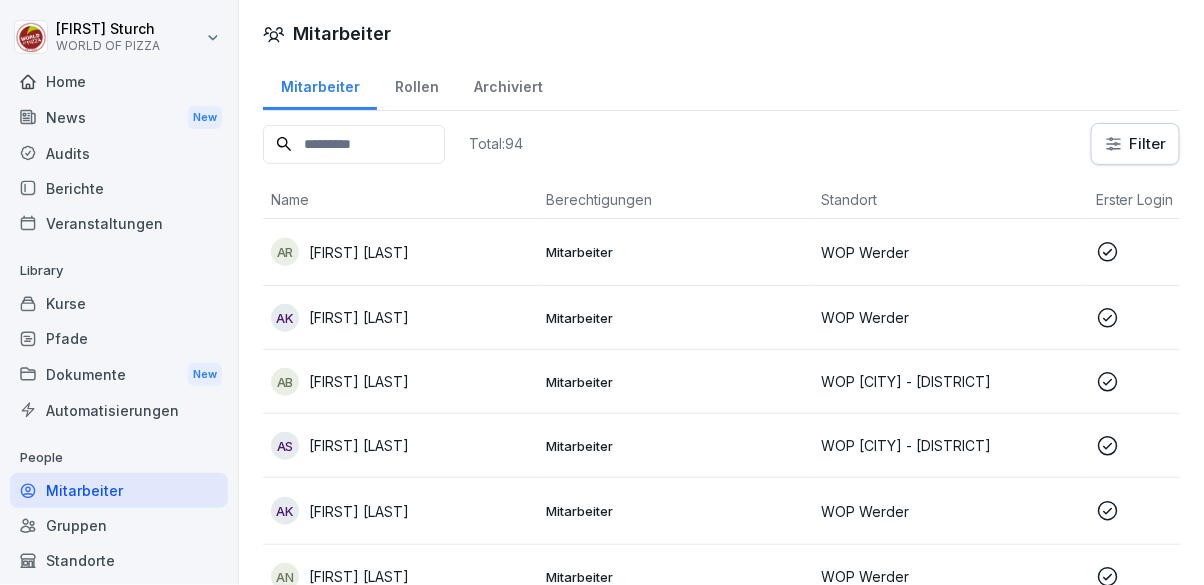 click at bounding box center [354, 144] 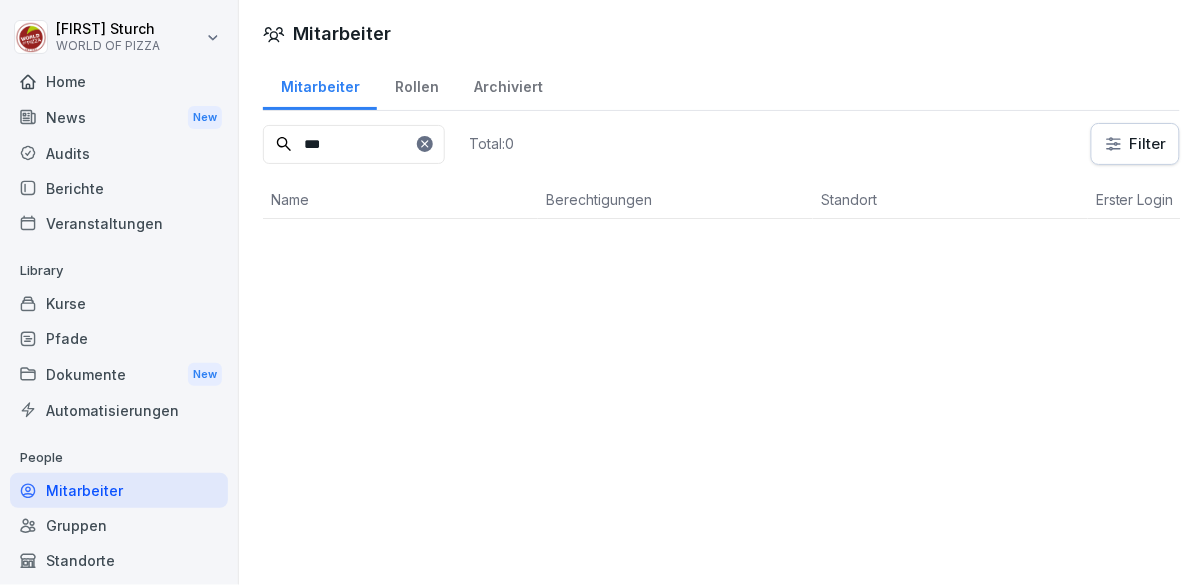 click on "***" at bounding box center (354, 144) 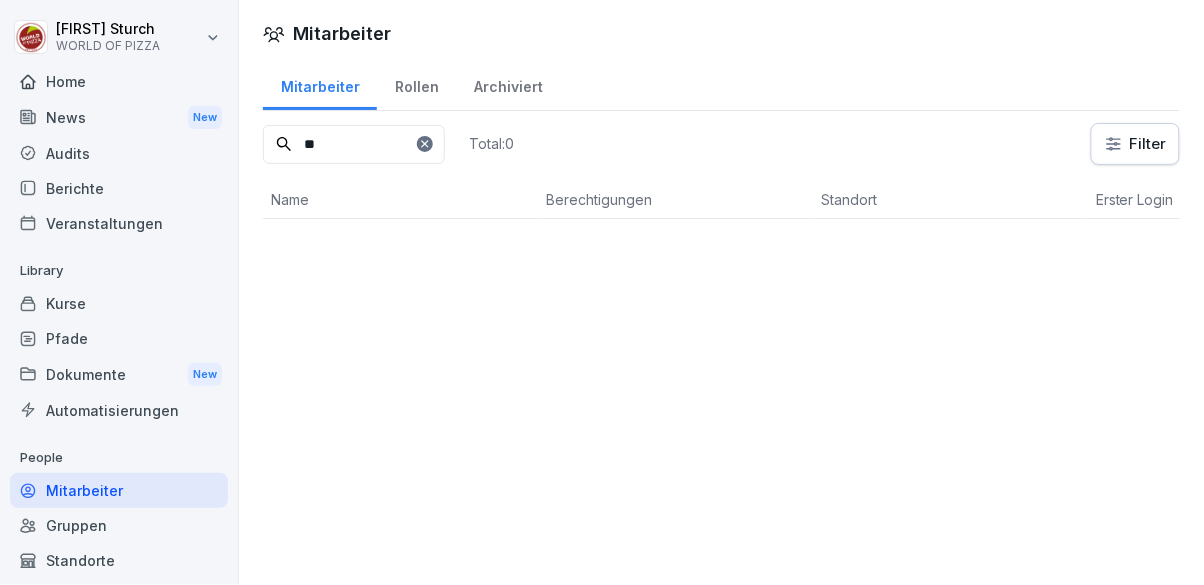 type on "*" 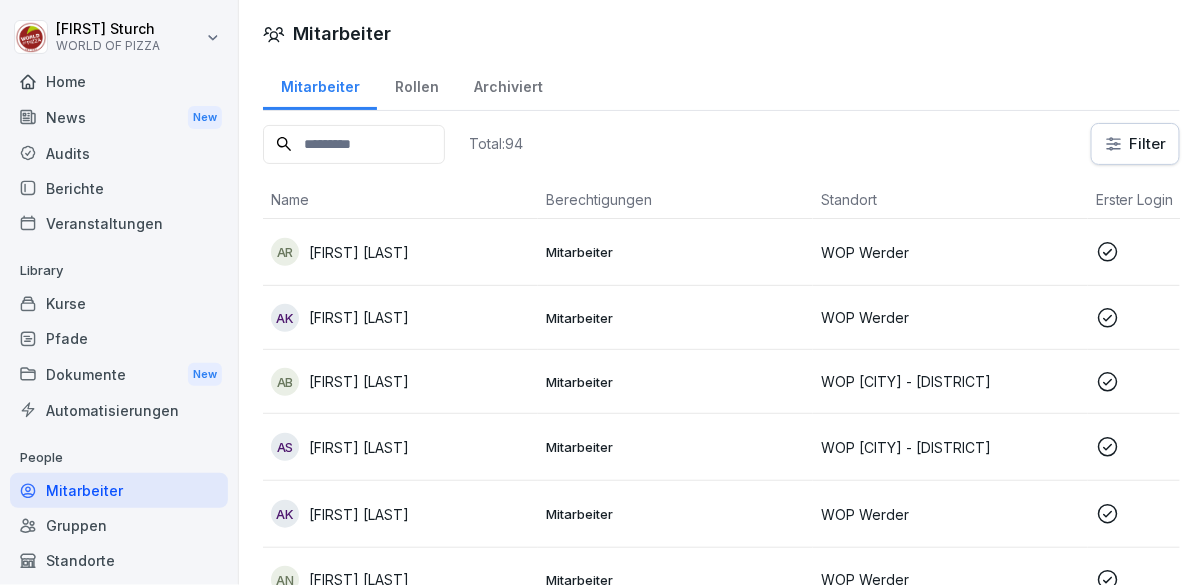 type 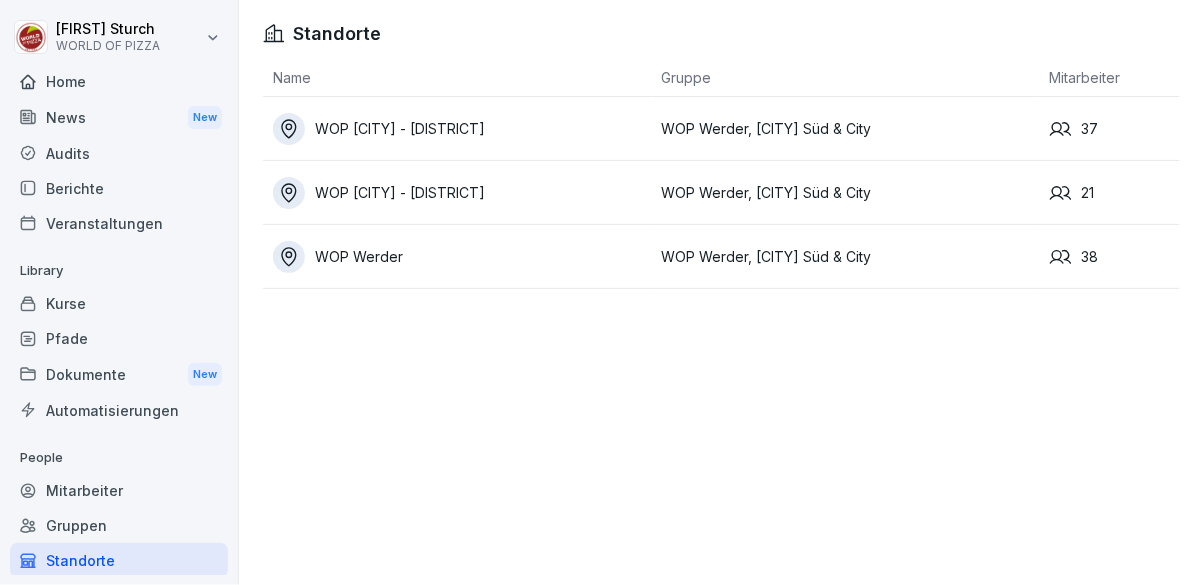 click on "WOP [CITY] - [DISTRICT]" at bounding box center (462, 193) 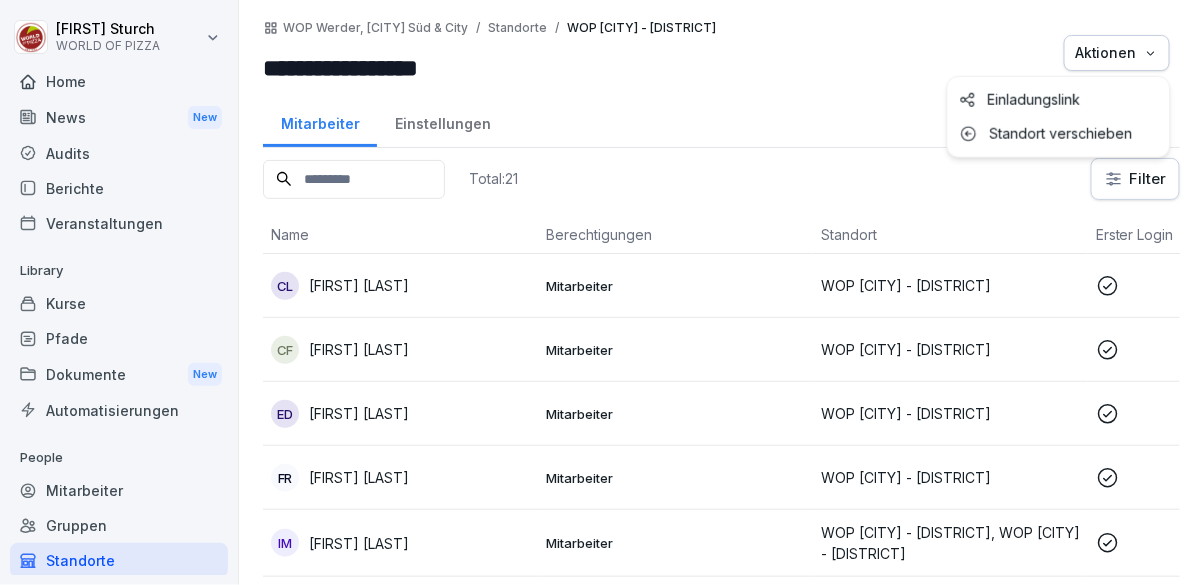 click on "Aktionen" at bounding box center [1117, 53] 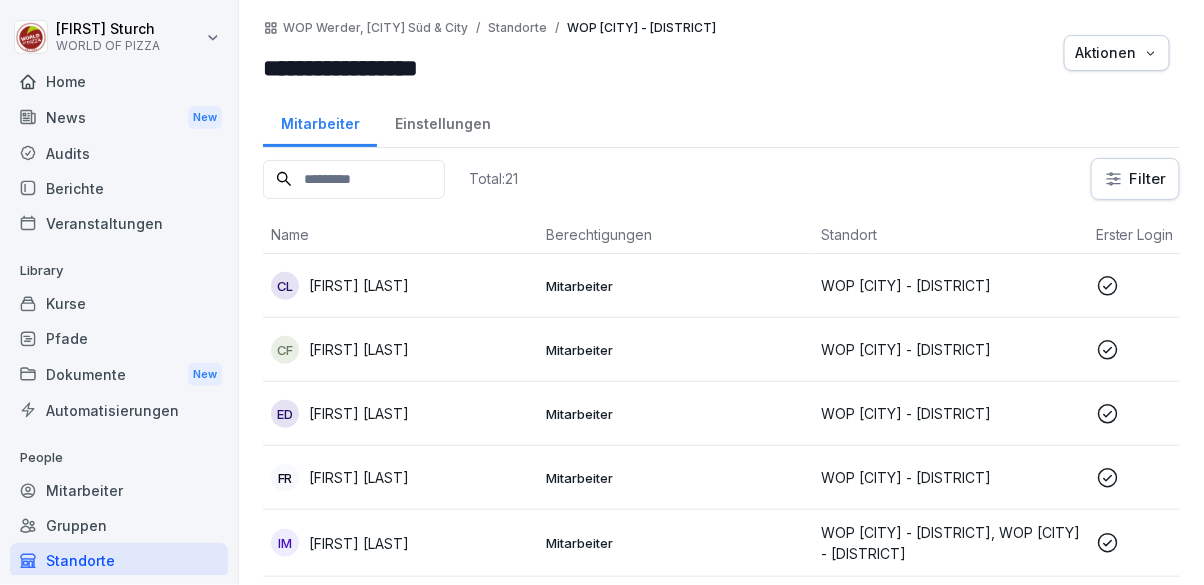 click on "Einstellungen" at bounding box center [442, 121] 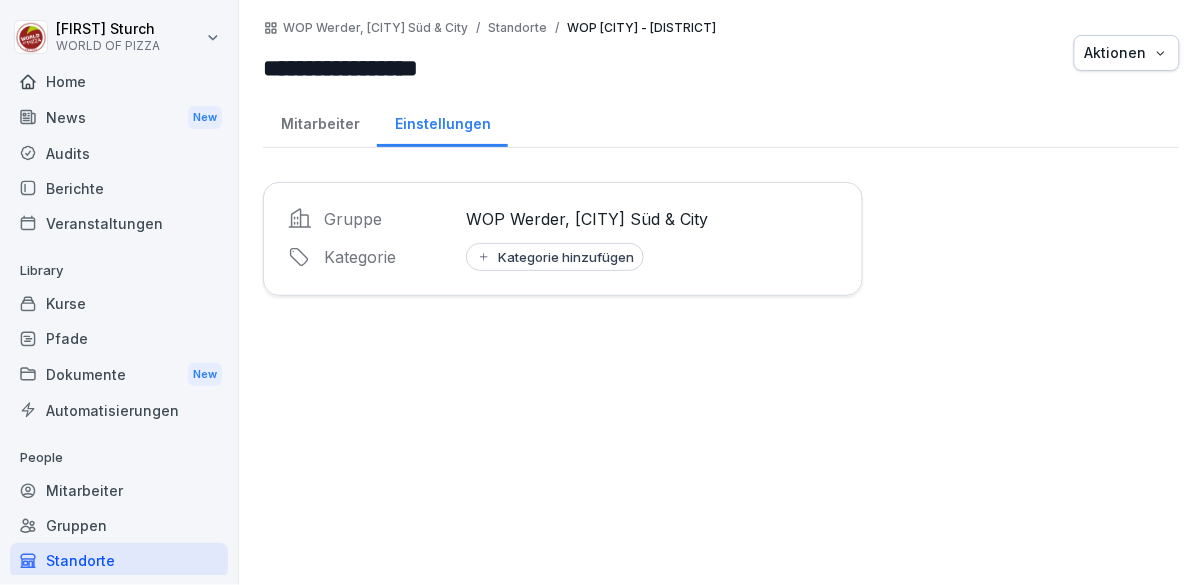 click on "Mitarbeiter" at bounding box center (320, 121) 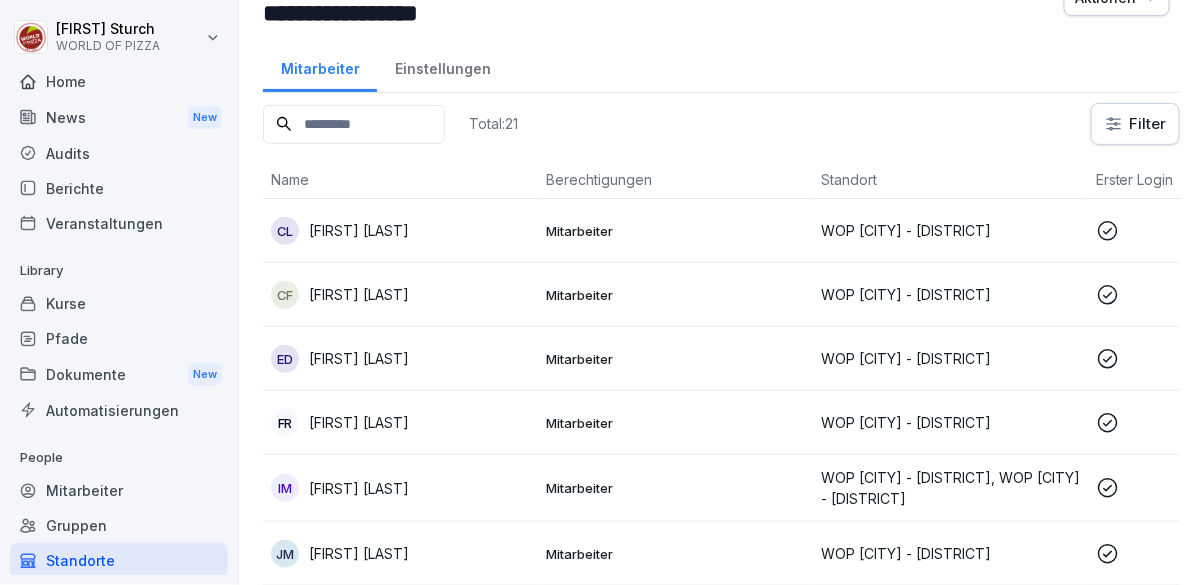 scroll, scrollTop: 0, scrollLeft: 0, axis: both 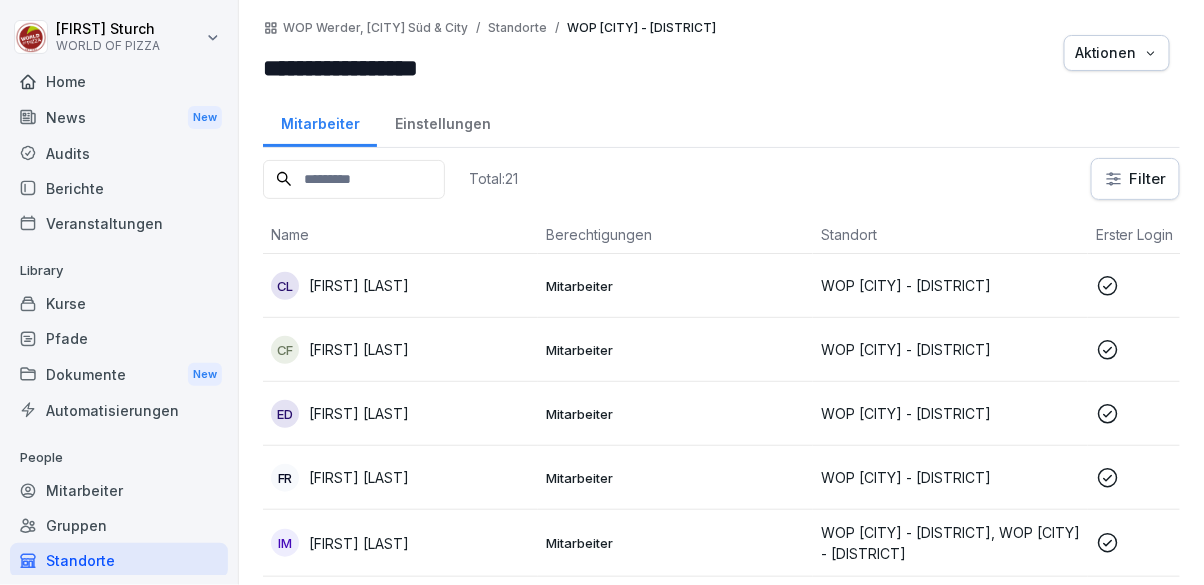 click on "WOP [CITY] - [DISTRICT]" at bounding box center (950, 349) 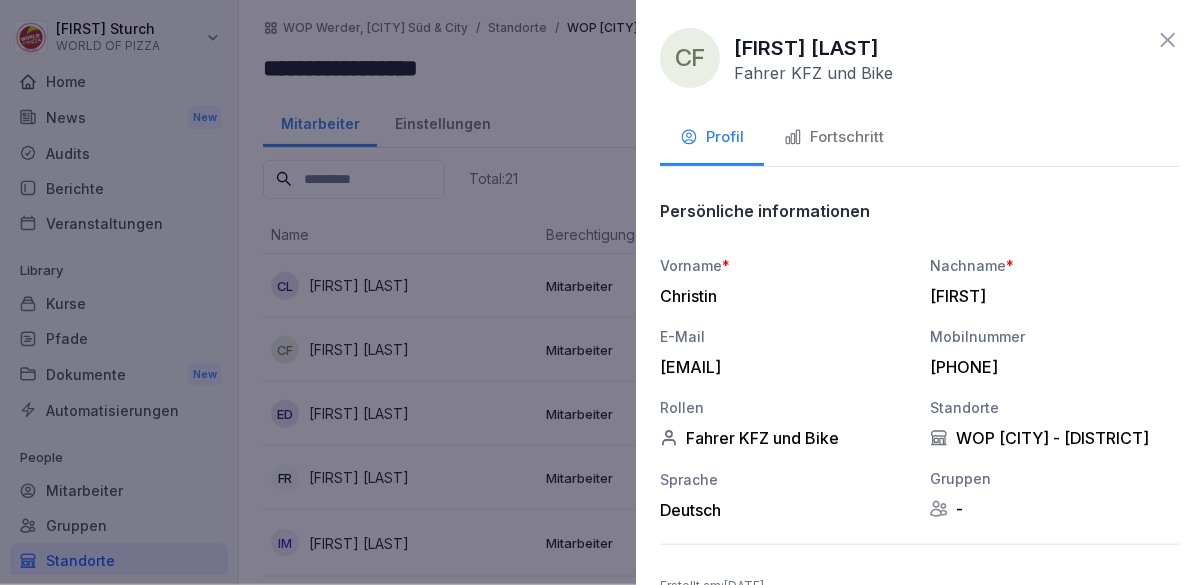 click on "Fortschritt" at bounding box center (834, 137) 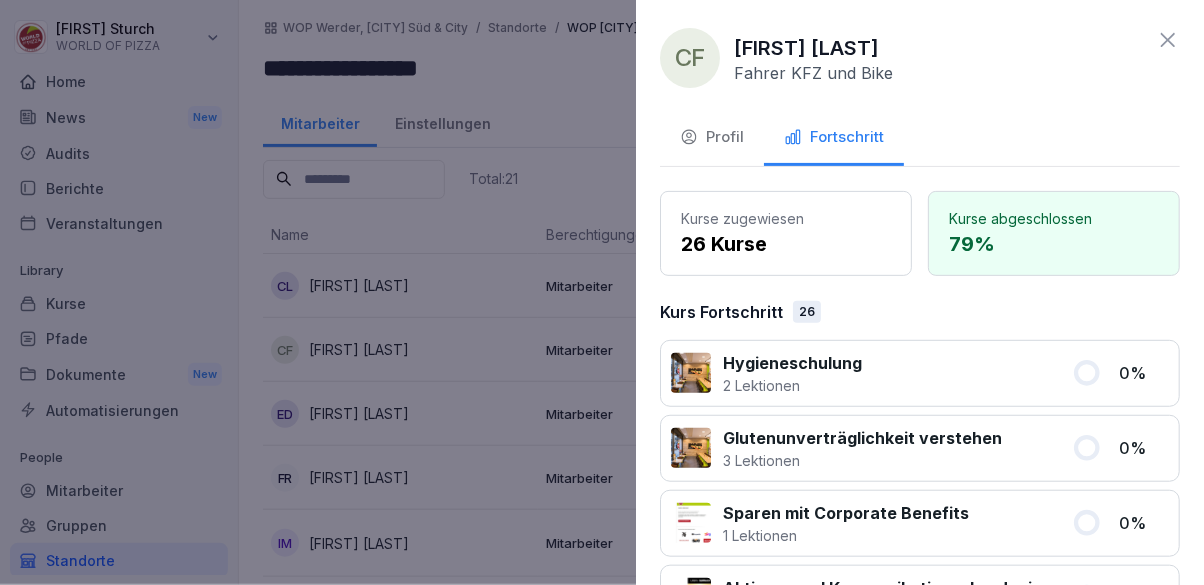 click on "Profil" at bounding box center [712, 137] 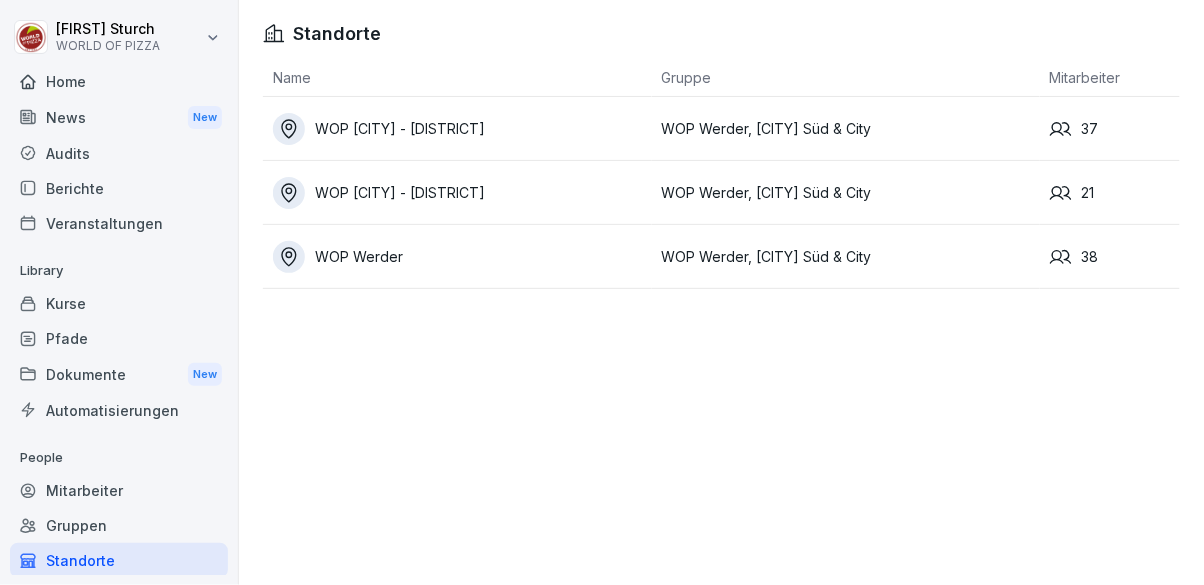 click on "Mitarbeiter" at bounding box center (119, 490) 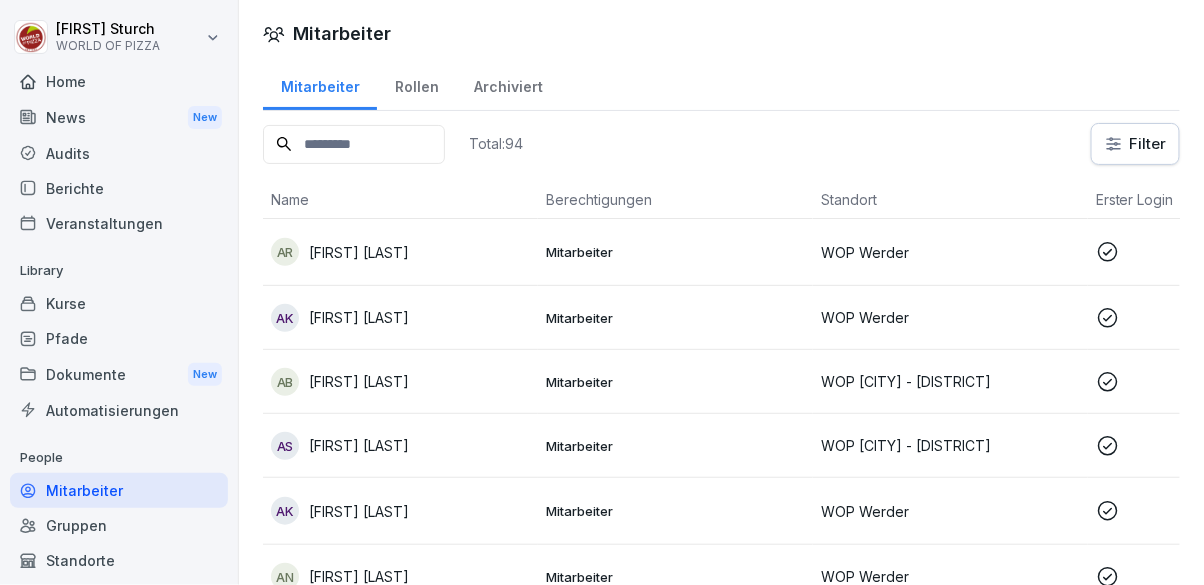 click on "Archiviert" at bounding box center (508, 84) 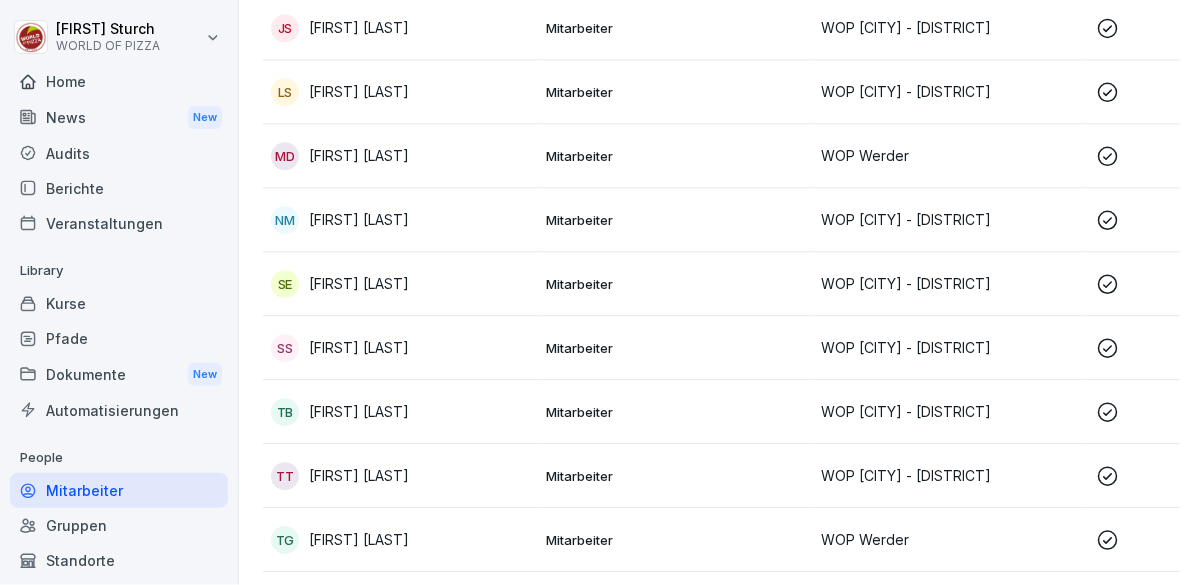 scroll, scrollTop: 1025, scrollLeft: 0, axis: vertical 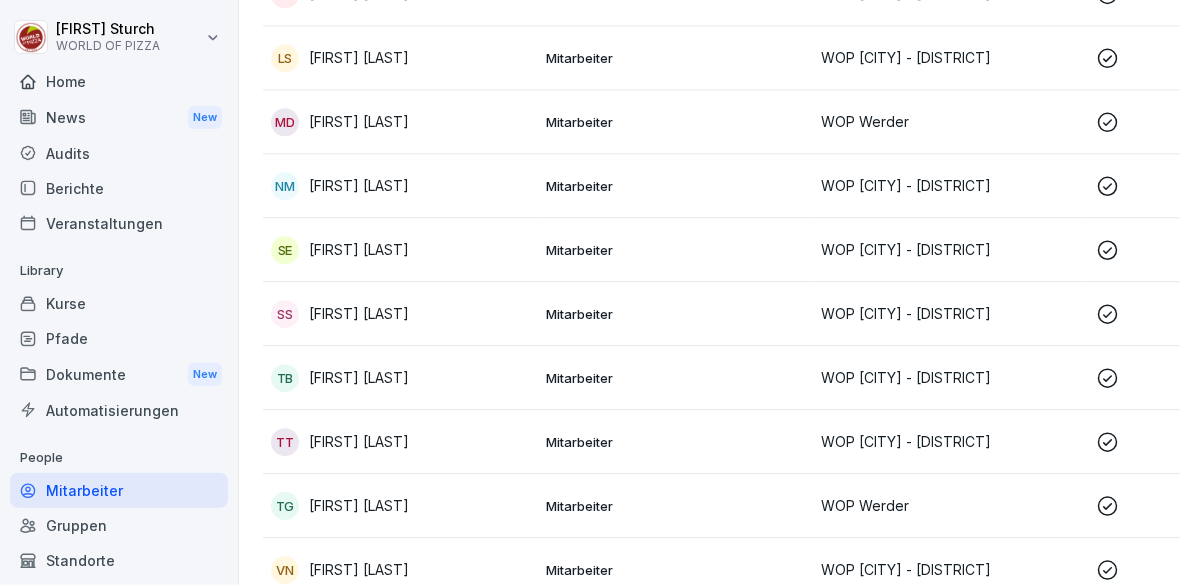 click on "Veranstaltungen" at bounding box center (119, 223) 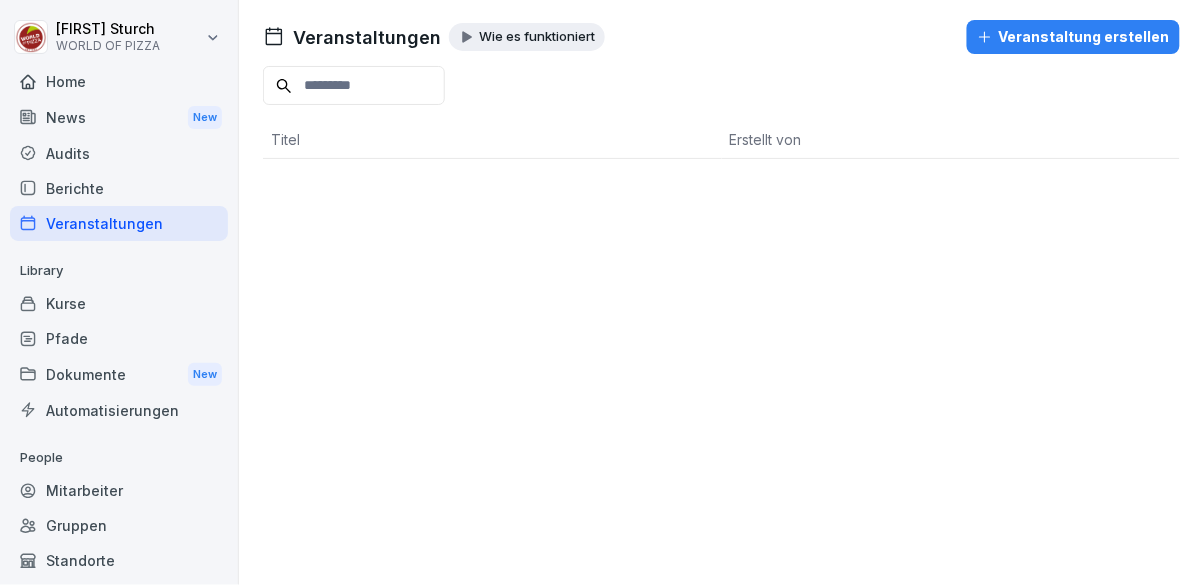 click on "Berichte" at bounding box center (119, 188) 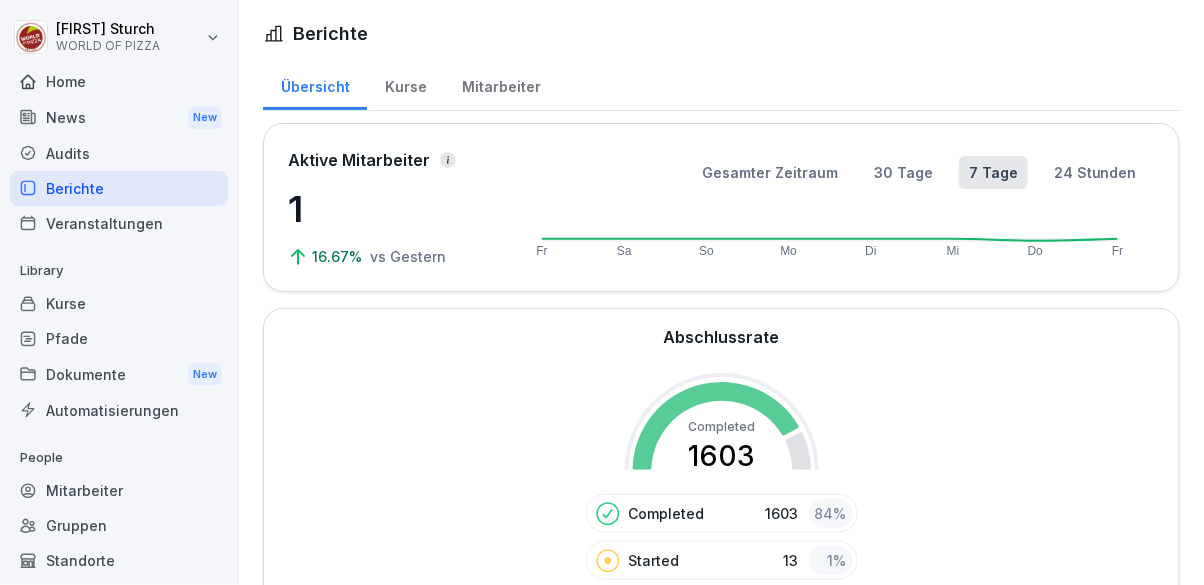 click on "Mitarbeiter" at bounding box center (501, 84) 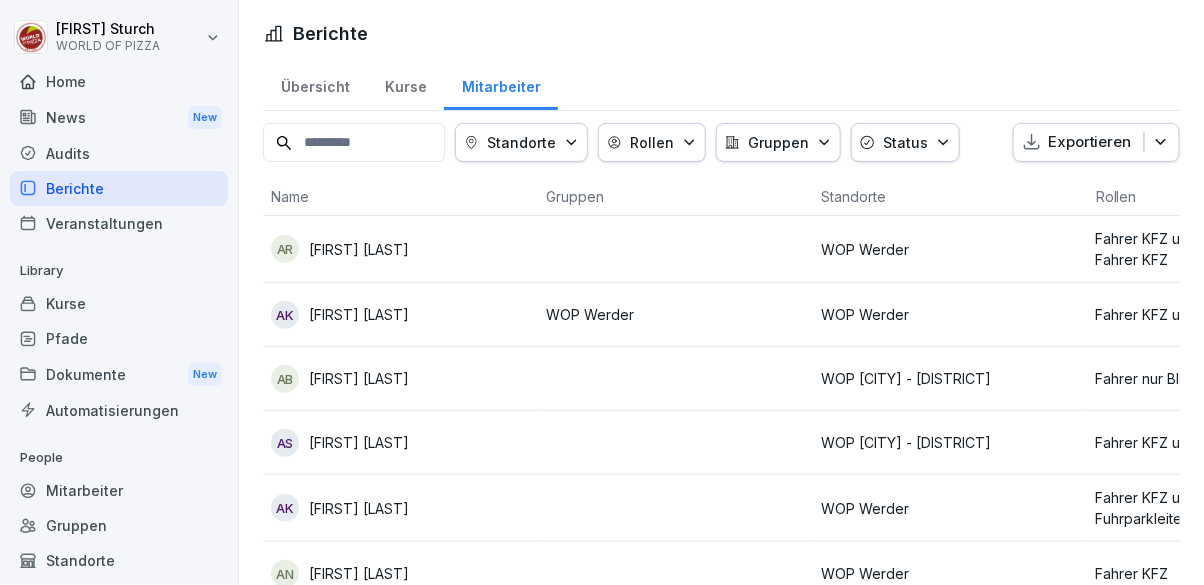 click on "Audits" at bounding box center (119, 153) 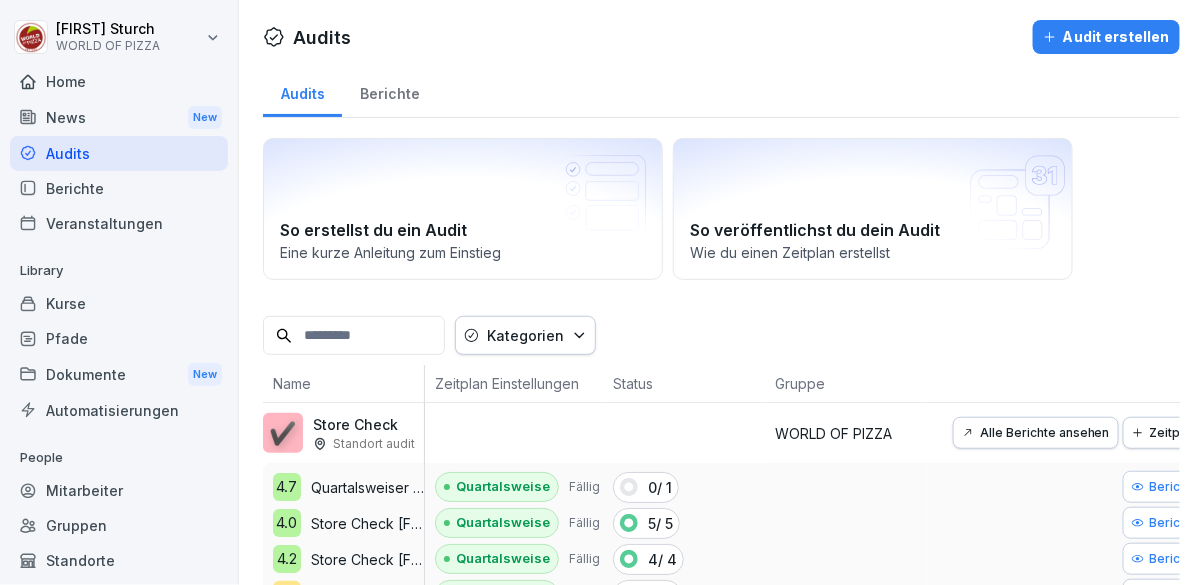 click on "News New" at bounding box center (119, 117) 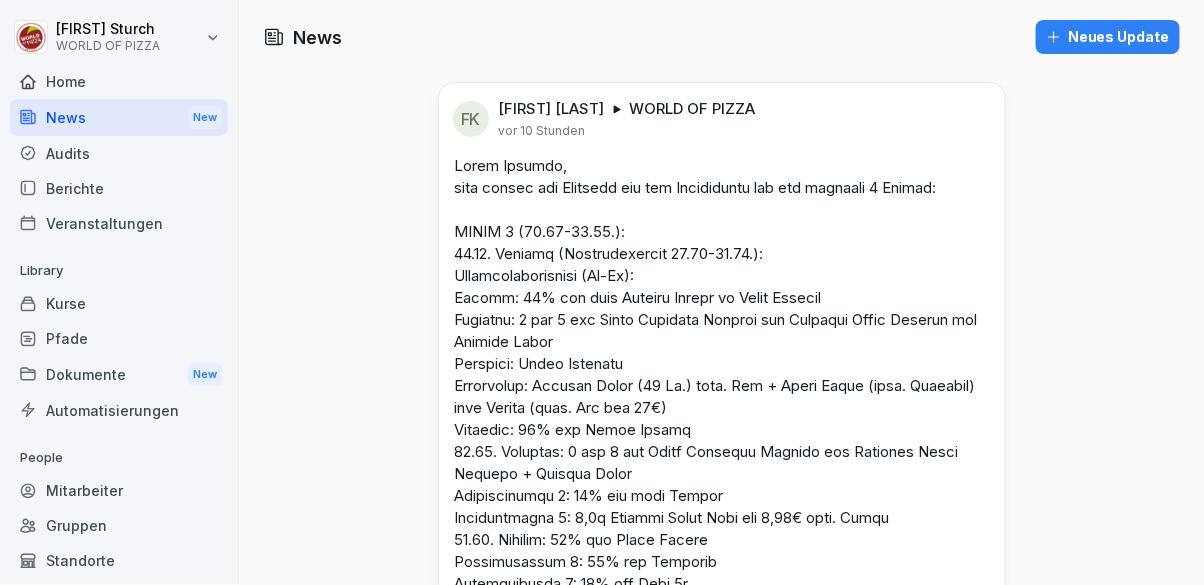 click on "Home" at bounding box center [119, 81] 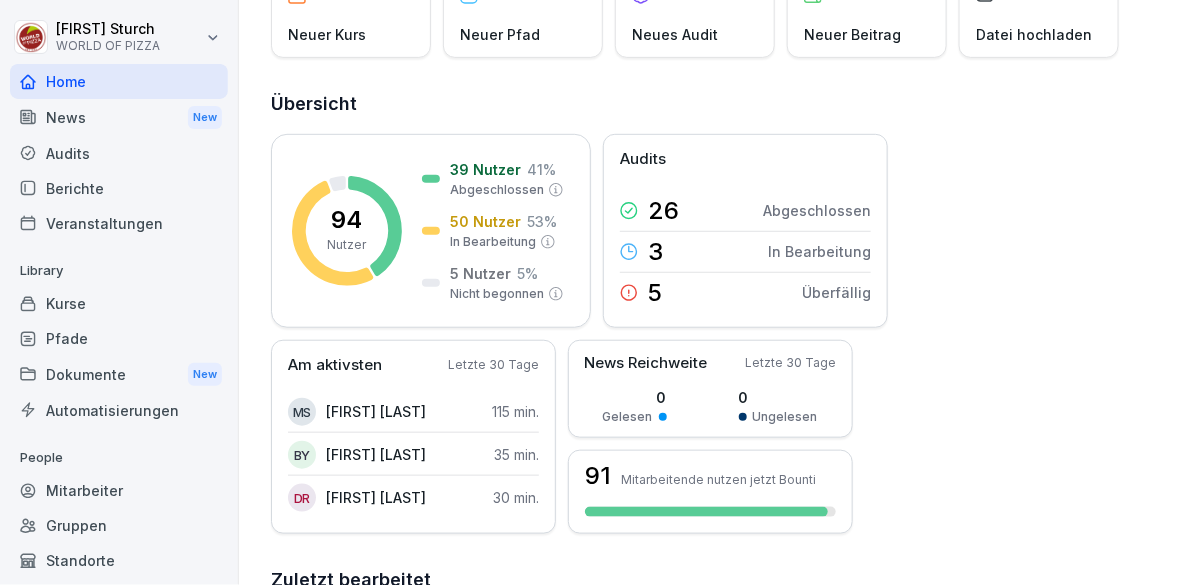 scroll, scrollTop: 0, scrollLeft: 0, axis: both 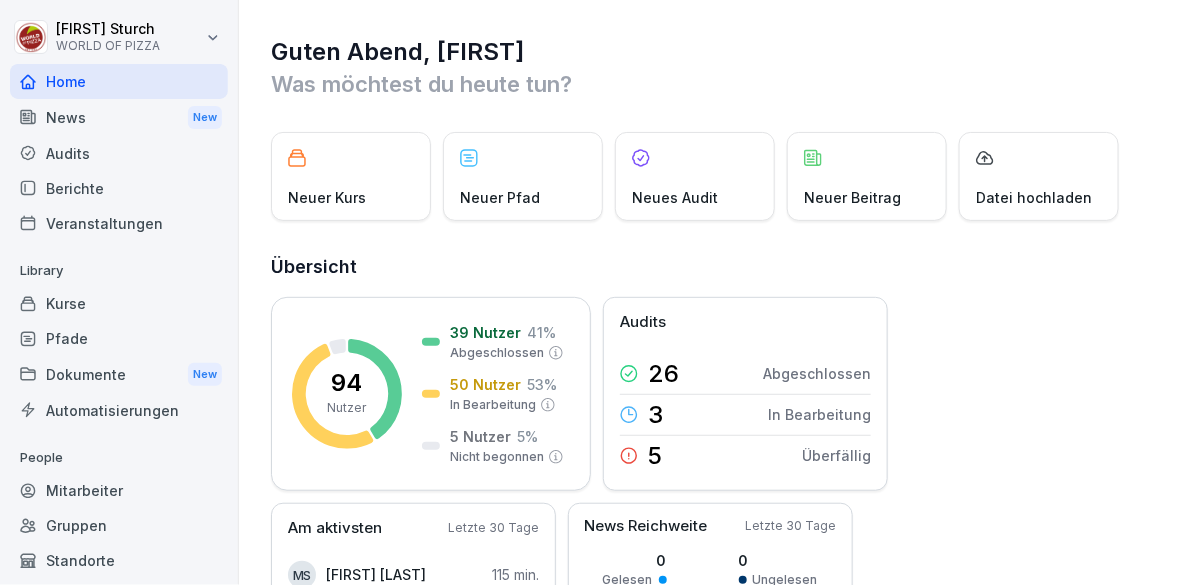 click on "Dokumente New" at bounding box center (119, 374) 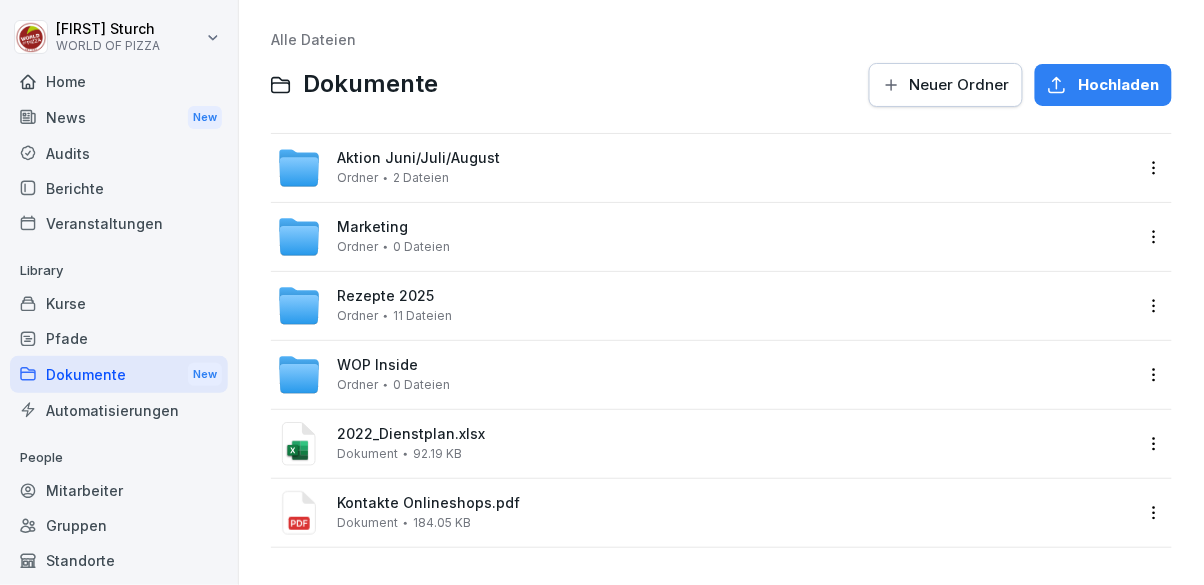 click on "Pfade" at bounding box center [119, 338] 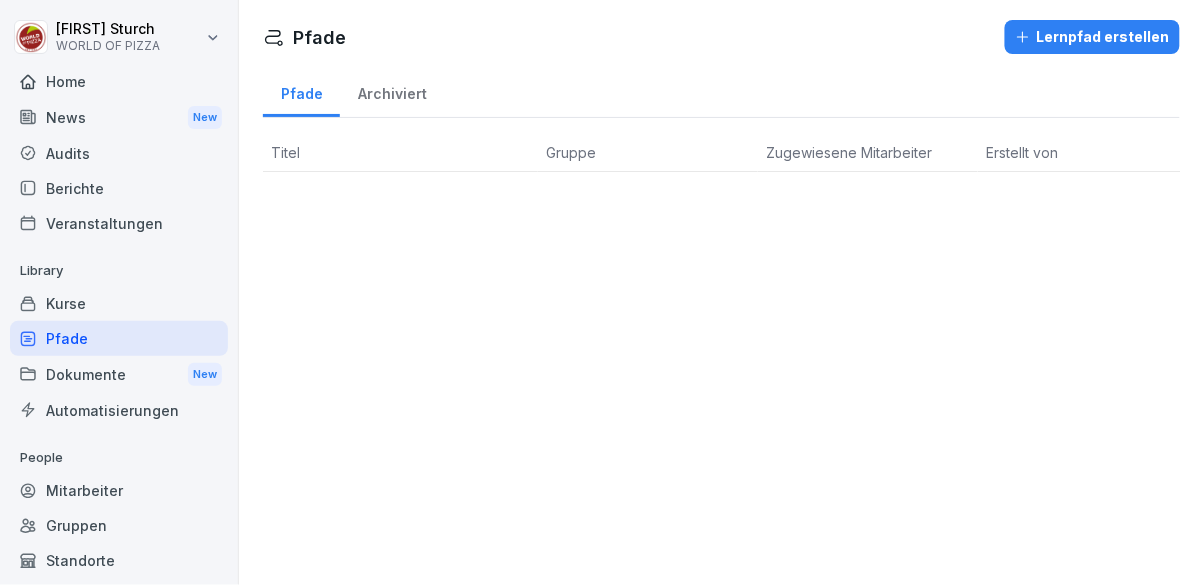 click on "Kurse" at bounding box center (119, 303) 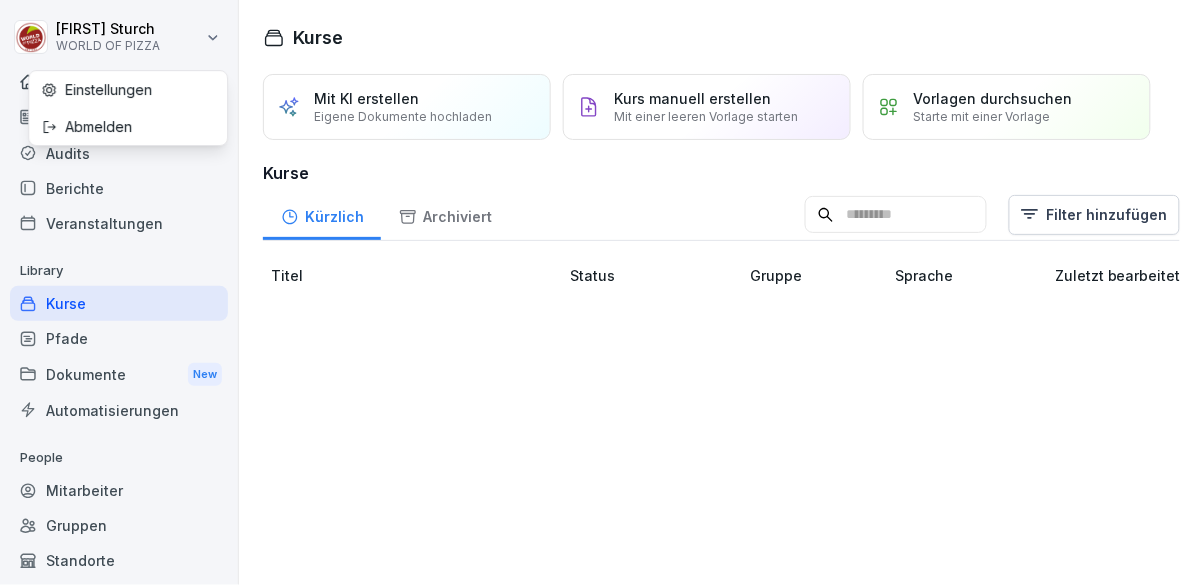 click on "[FIRST] [LAST] WORLD OF PIZZA Home News New Audits Berichte Veranstaltungen Library Kurse Pfade Dokumente New Automatisierungen People Mitarbeiter Gruppen Standorte Support Einstellungen Kurse Mit KI erstellen Eigene Dokumente hochladen Kurs manuell erstellen Mit einer leeren Vorlage starten Vorlagen durchsuchen Starte mit einer Vorlage Kurse Kürzlich Archiviert Filter hinzufügen Titel Status Gruppe Sprache Zuletzt bearbeitet Einstellungen Abmelden" at bounding box center (602, 292) 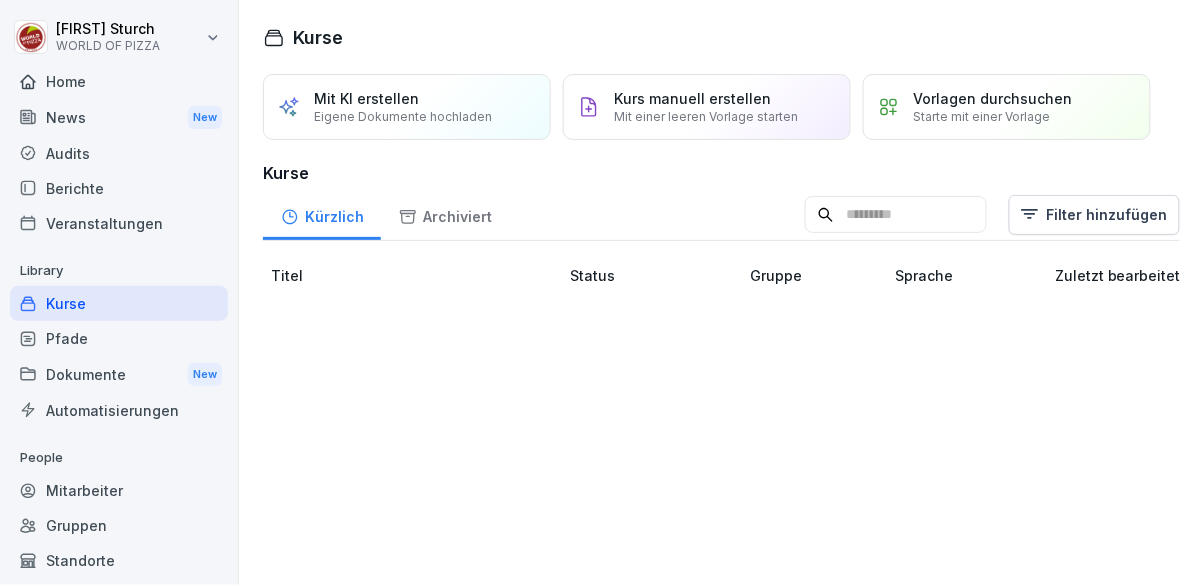 click on "Mitarbeiter" at bounding box center (119, 490) 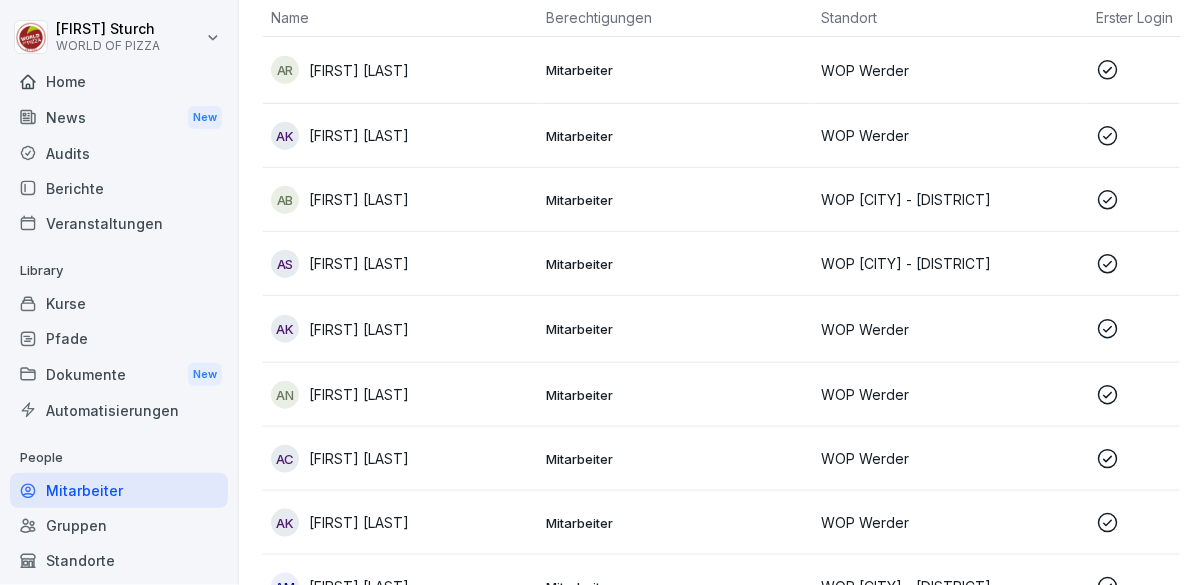 scroll, scrollTop: 0, scrollLeft: 0, axis: both 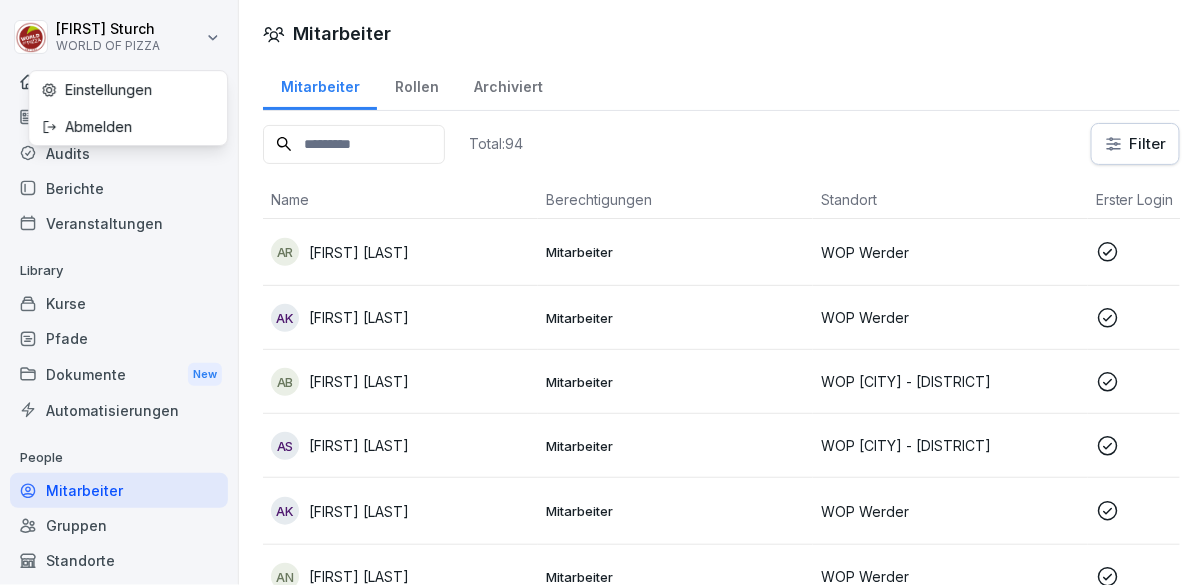 click on "Mitarbeiter Mitarbeiter Rollen Archiviert Total:  94 Filter Name Berechtigungen Standort Erster Login Rolle AR [FIRST] [LAST] Mitarbeiter WOP Werder Fahrer KFZ und Bike, Teamleiter, Fahrer KFZ AK [FIRST] [LAST] Mitarbeiter WOP Werder Fahrer KFZ und Bike AB [FIRST] [LAST] Mitarbeiter WOP Potsdam - City Fahrer nur BIKE AS [FIRST] [LAST] Mitarbeiter WOP Potsdam - City Fahrer KFZ und Bike AK [FIRST] [LAST] Mitarbeiter WOP Werder Fahrer KFZ und Bike, Innendienst, Fuhrparkleiter AN [FIRST] [LAST] Mitarbeiter WOP Werder Fahrer KFZ AC [FIRST] [LAST] Mitarbeiter WOP Werder Teamleiter, Innendienst AK [FIRST] [LAST] Mitarbeiter WOP Werder Fahrer nur BIKE AM [FIRST] [LAST] Mitarbeiter WOP Potsdam - City Fahrer KFZ und Bike BY [FIRST] [LAST] Mitarbeiter WOP Potsdam - City Fahrer KFZ BM [FIRST] [LAST] Mitarbeiter WOP Werder Fahrer KFZ BN BA" at bounding box center [602, 292] 